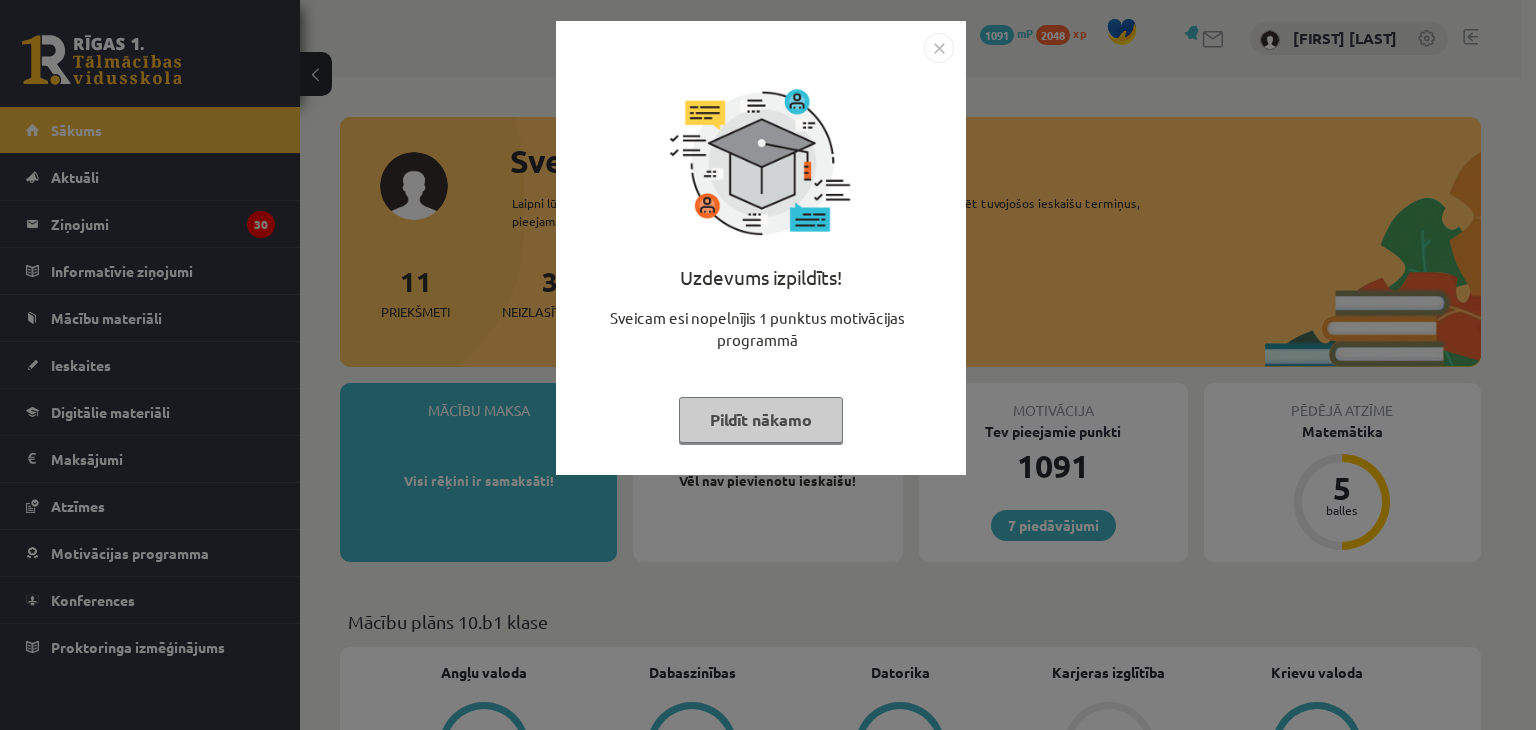 scroll, scrollTop: 0, scrollLeft: 0, axis: both 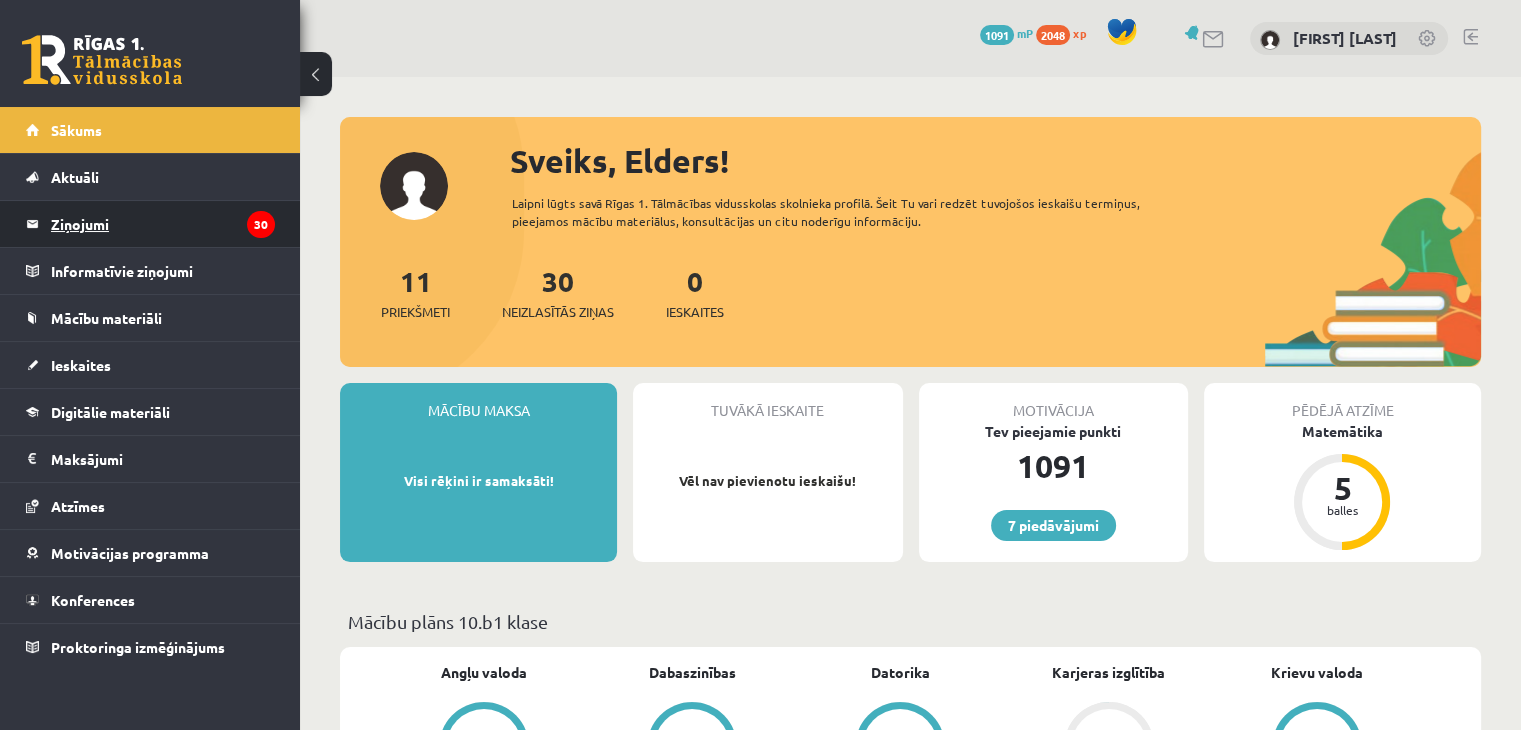 click on "Ziņojumi
30" at bounding box center (163, 224) 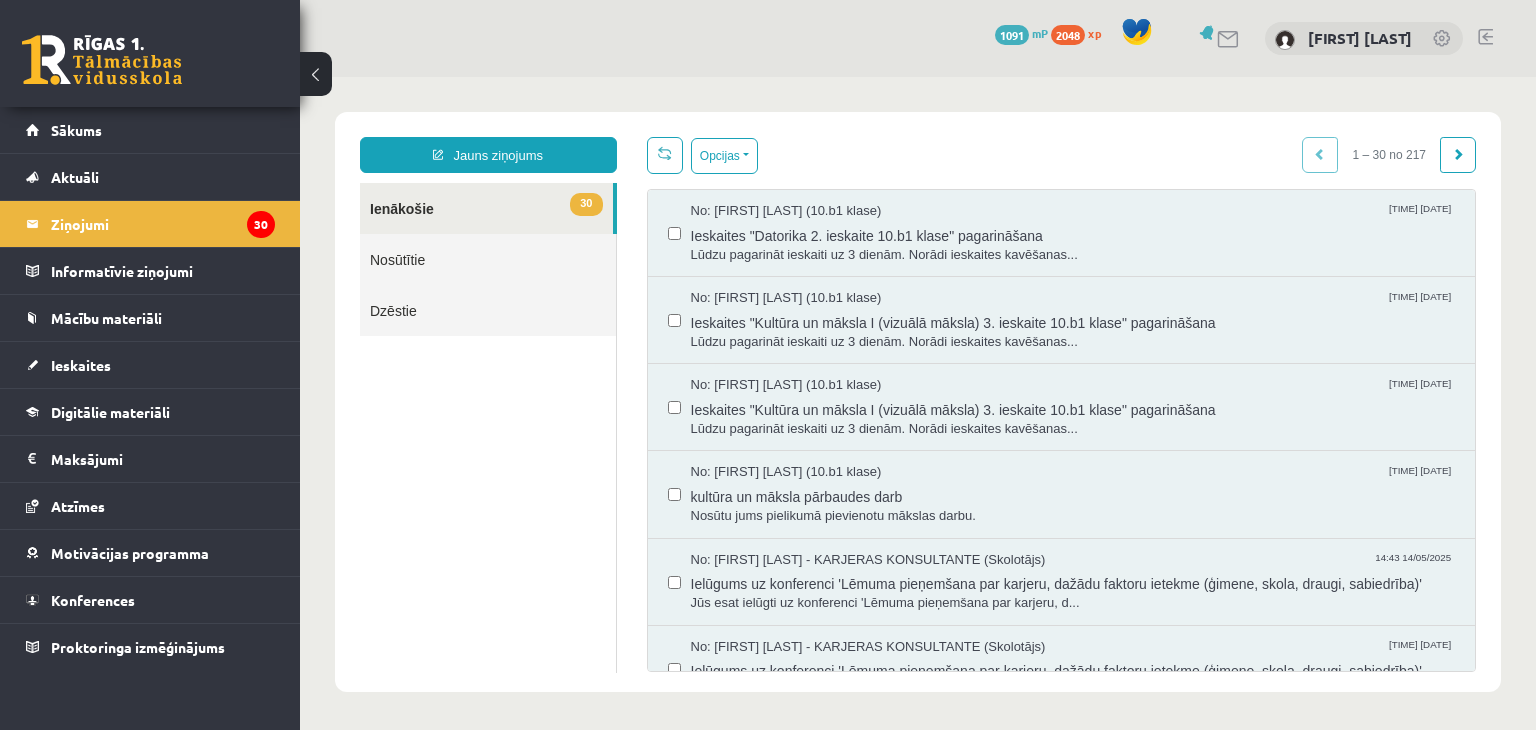 scroll, scrollTop: 0, scrollLeft: 0, axis: both 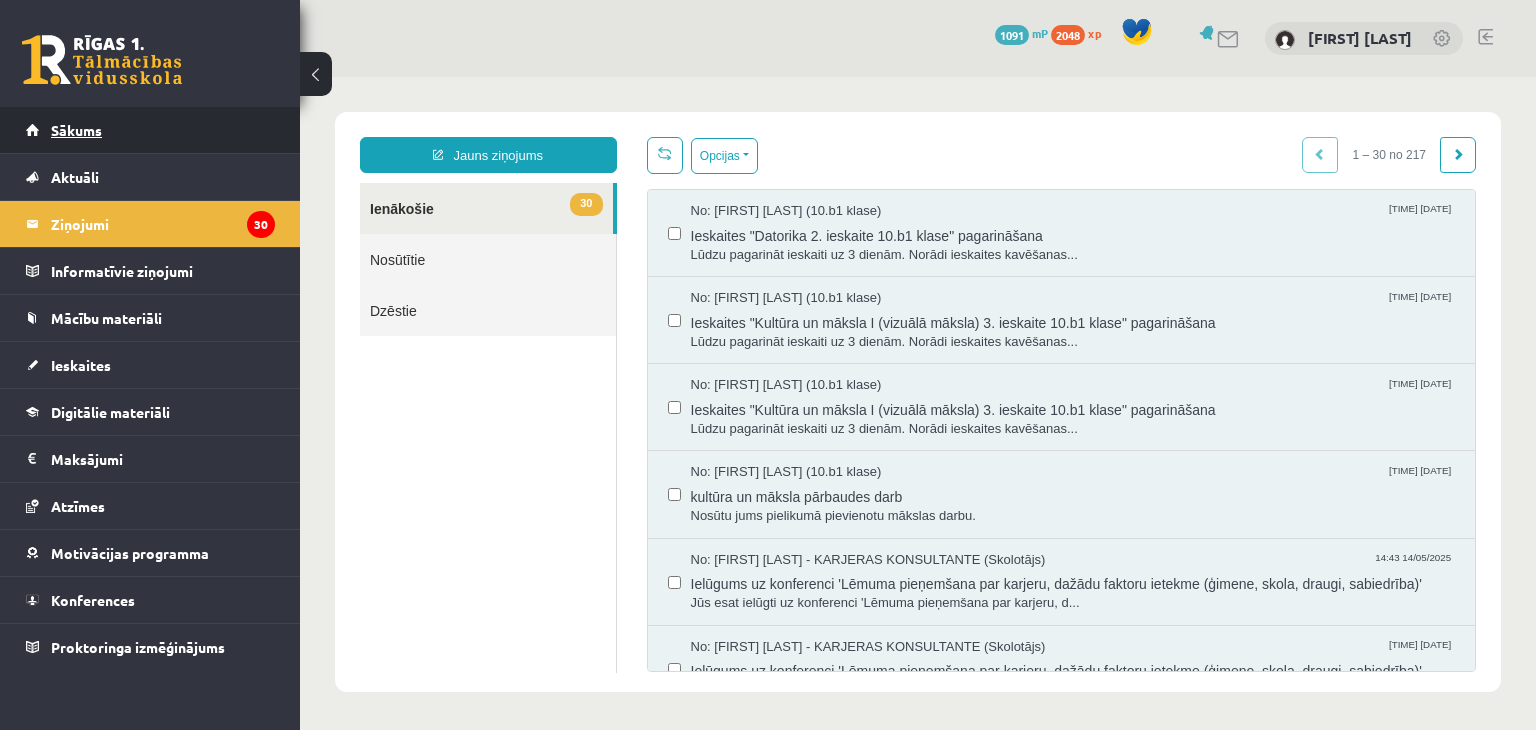 click on "Sākums" at bounding box center (150, 130) 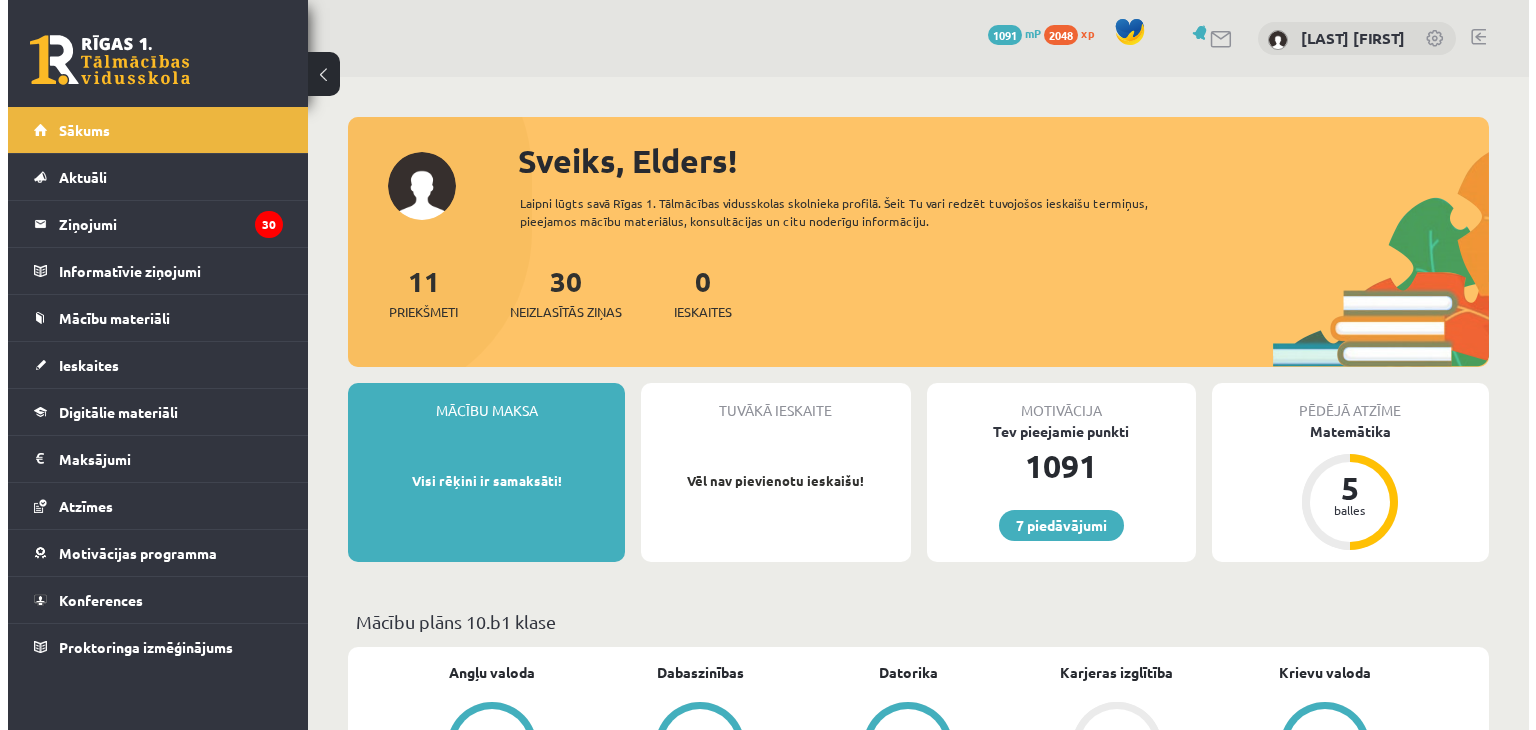 scroll, scrollTop: 0, scrollLeft: 0, axis: both 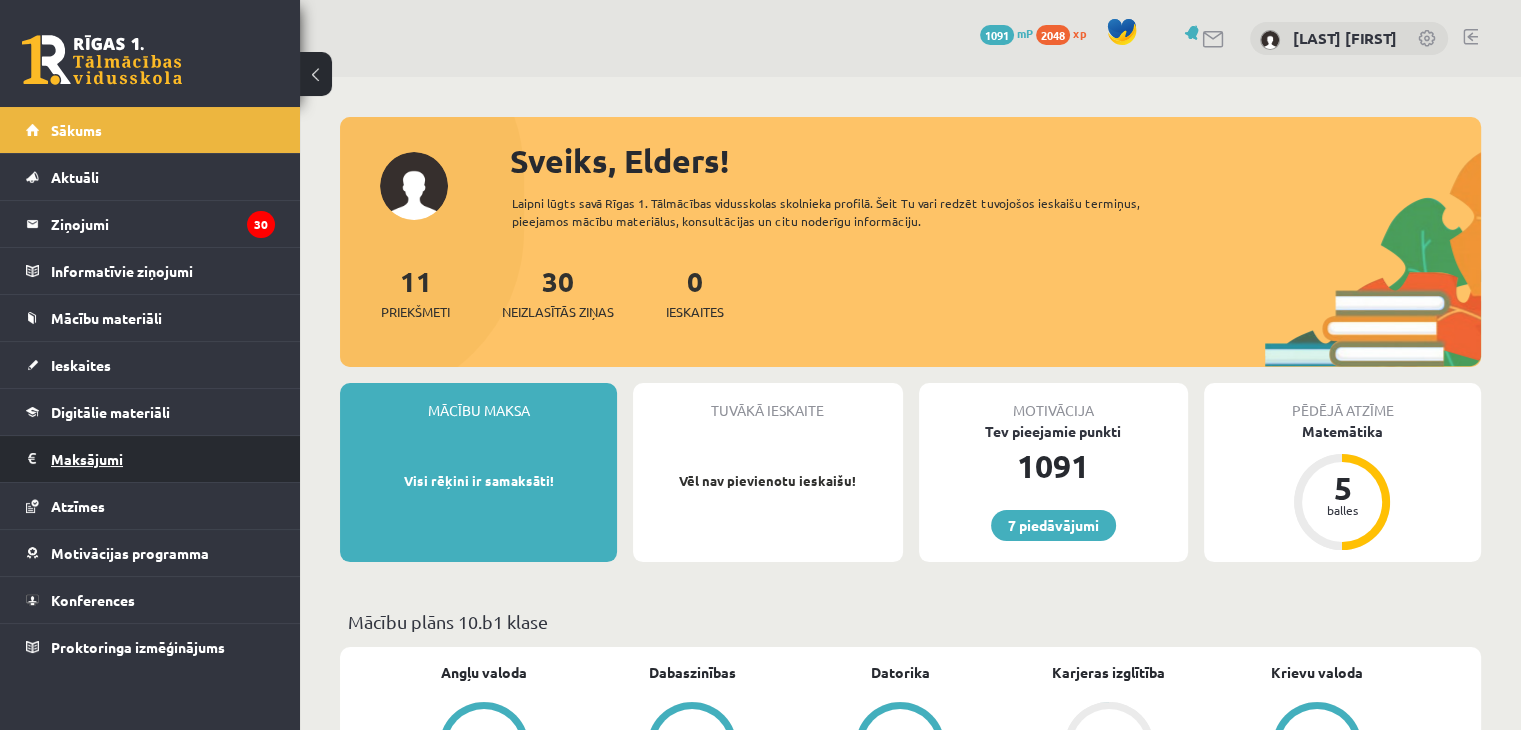 click on "Maksājumi
0" at bounding box center (163, 459) 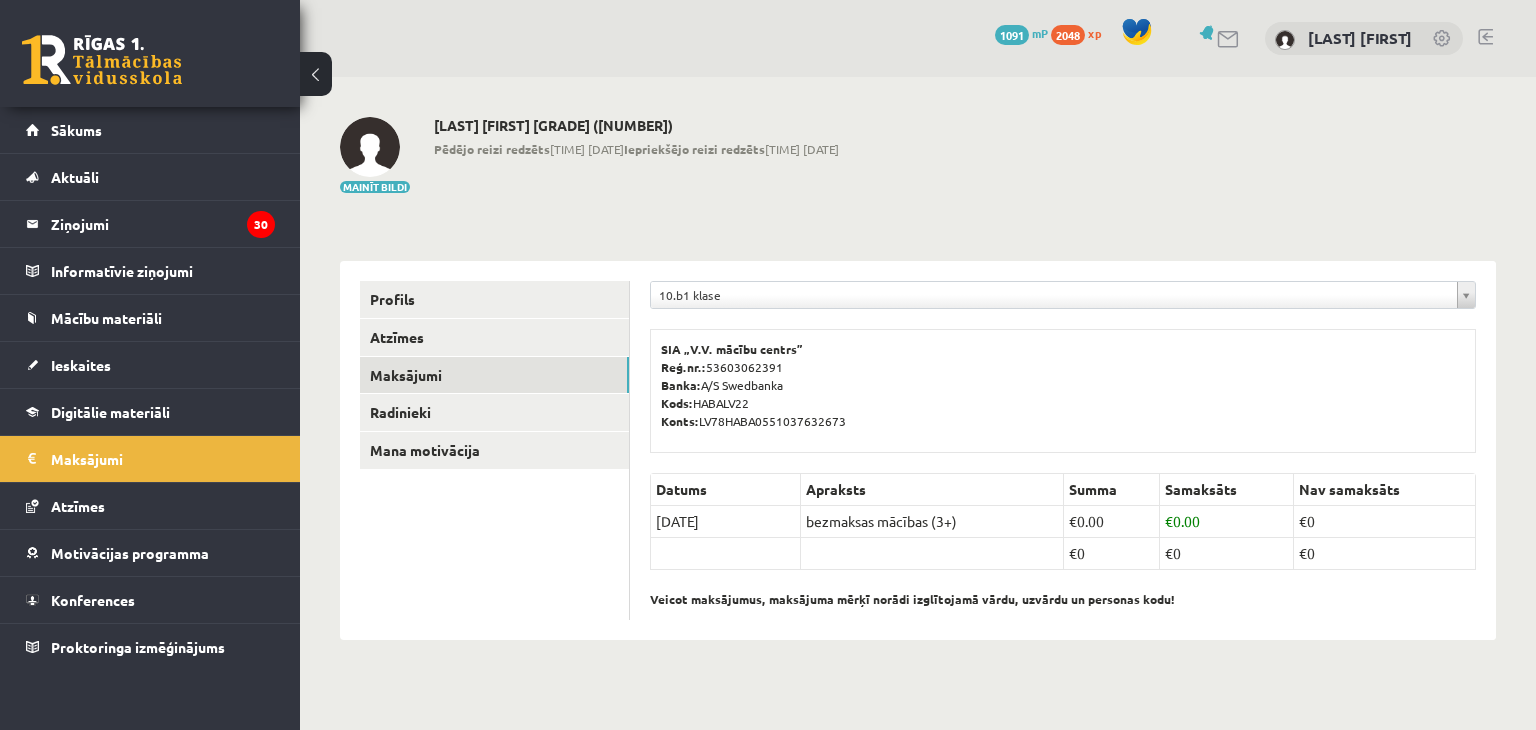 click on "**********" at bounding box center [1063, 450] 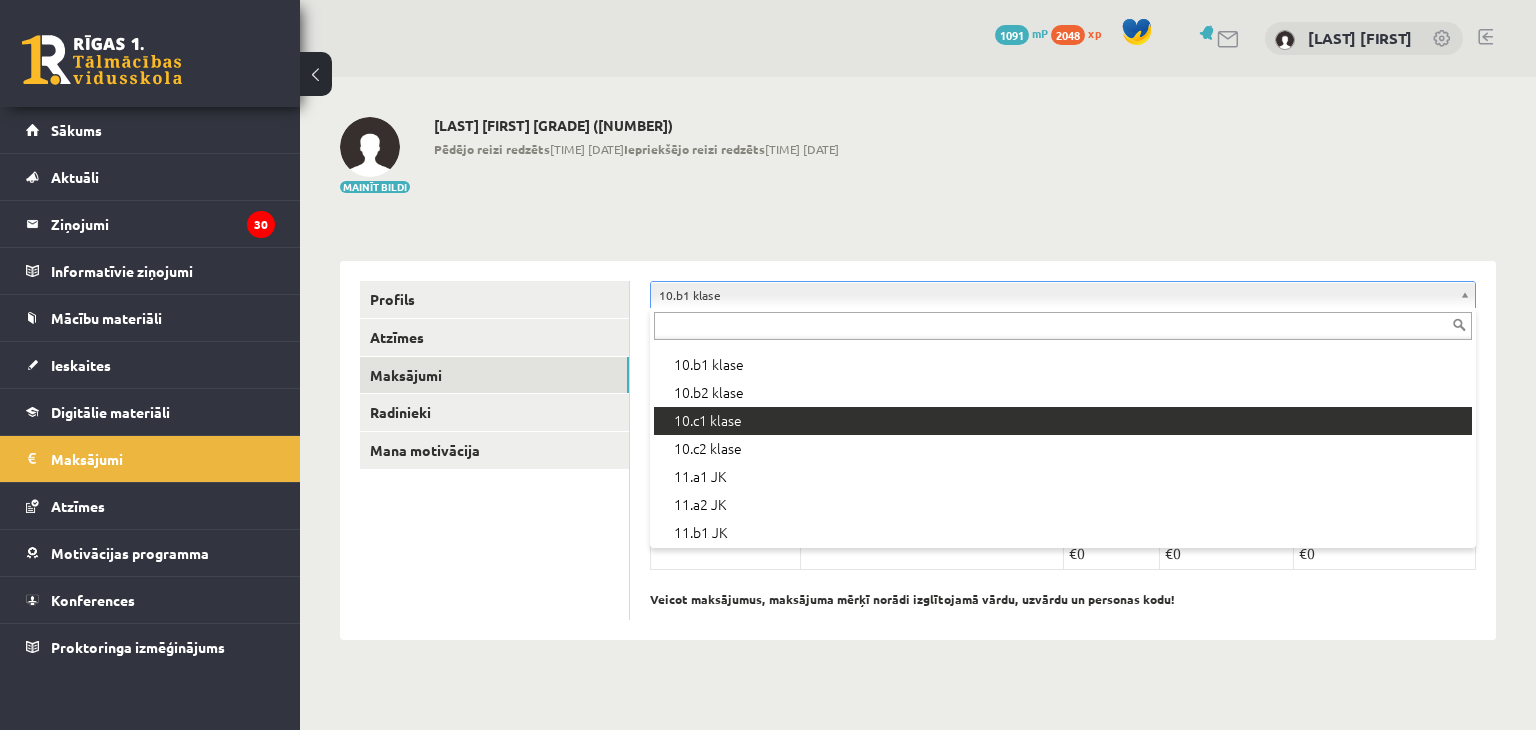 scroll, scrollTop: 392, scrollLeft: 0, axis: vertical 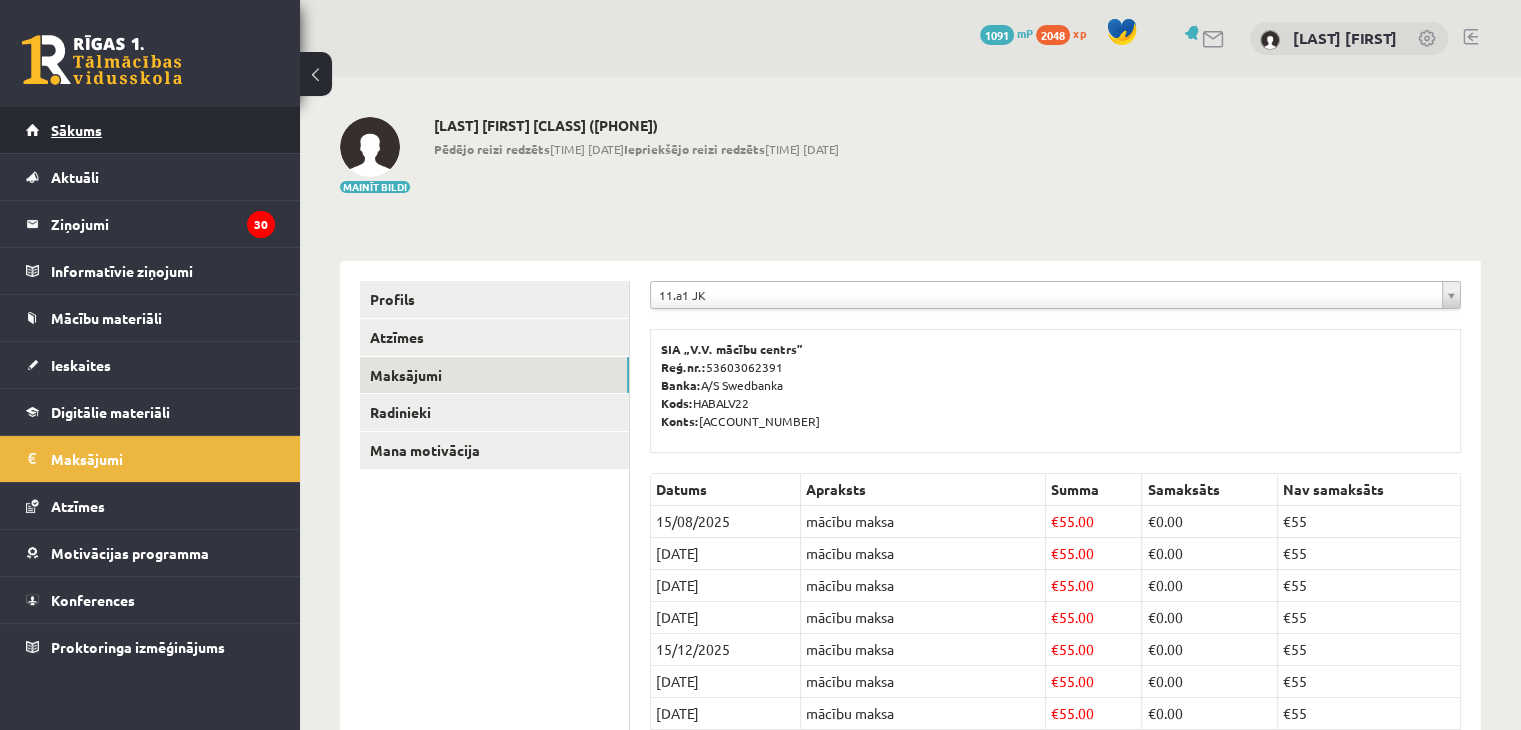 click on "Sākums" at bounding box center (76, 130) 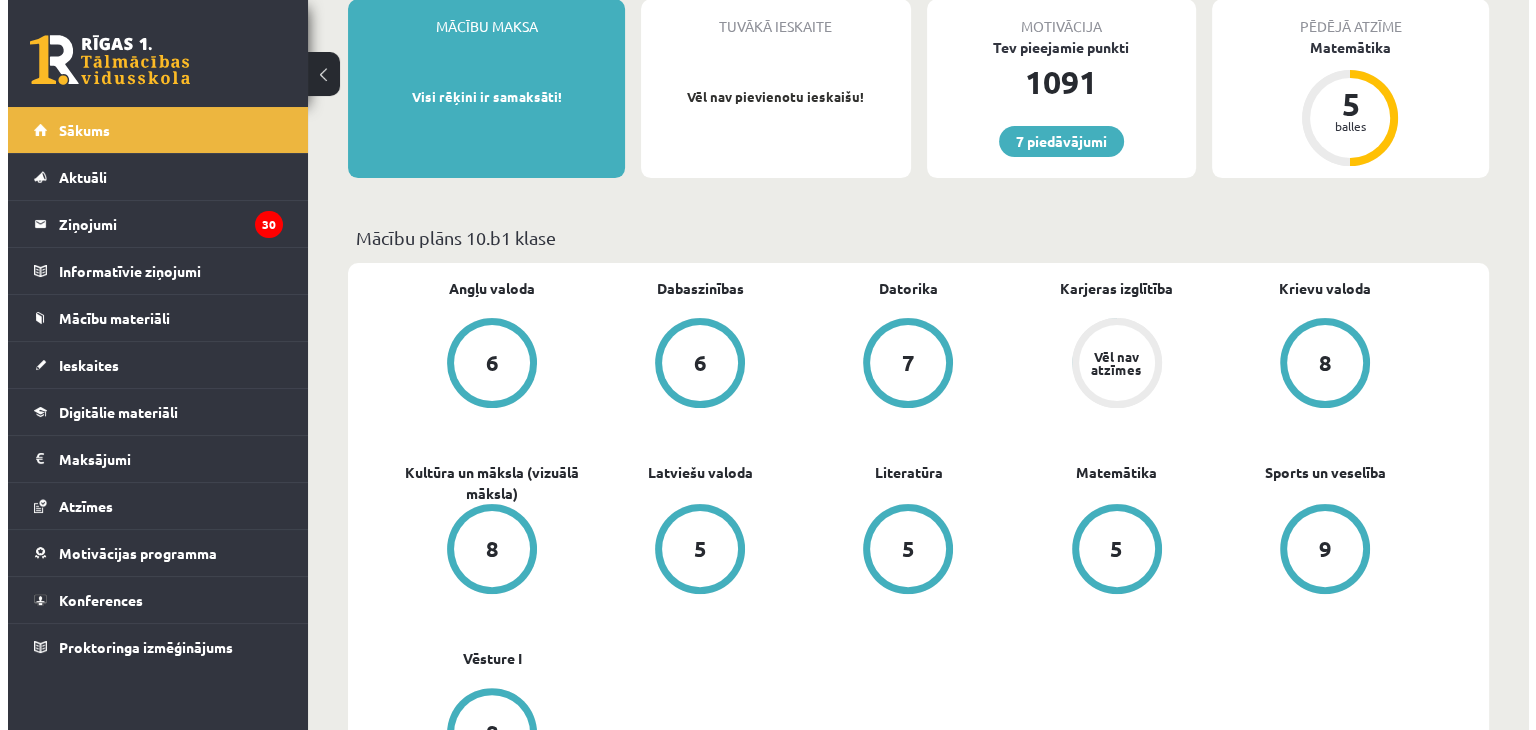 scroll, scrollTop: 0, scrollLeft: 0, axis: both 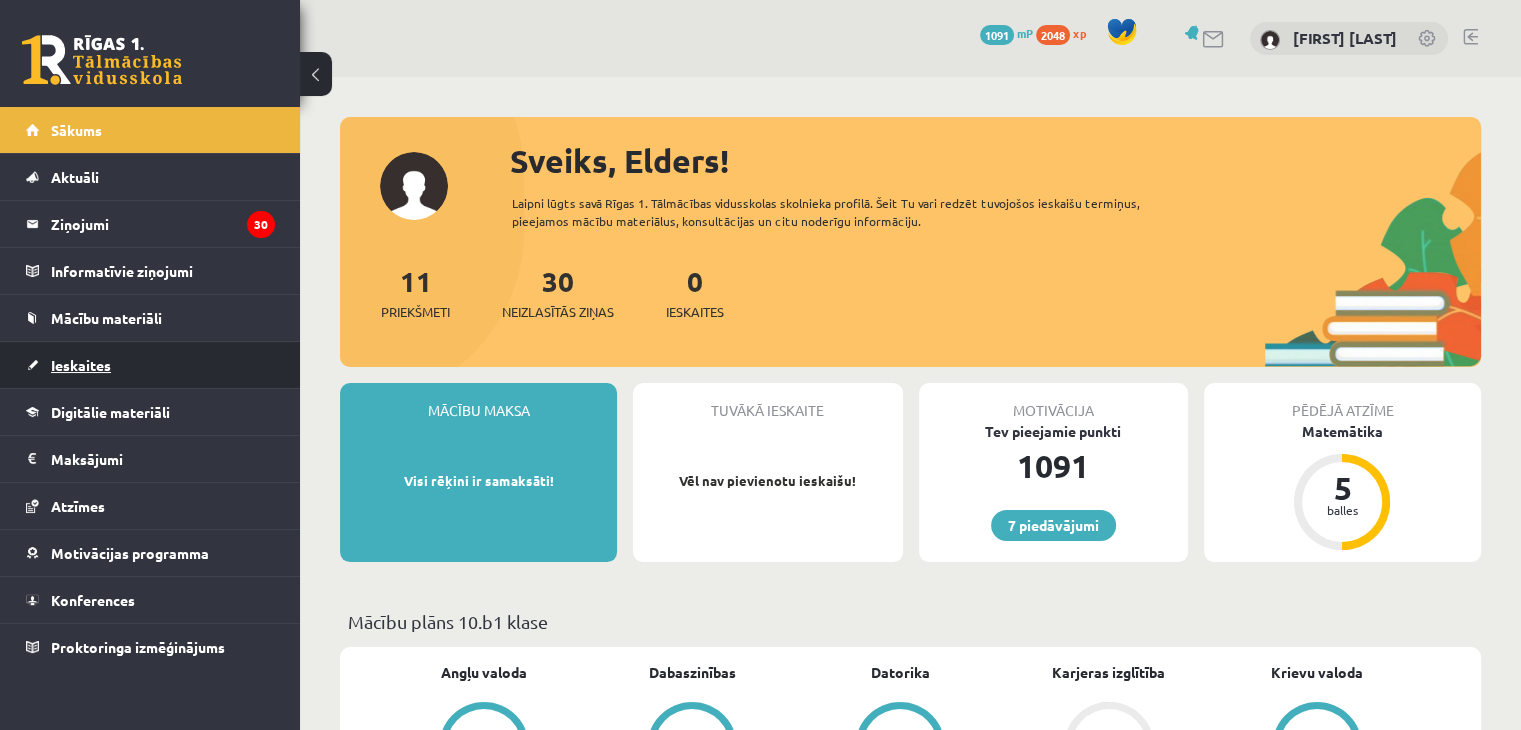 click on "Ieskaites" at bounding box center [150, 365] 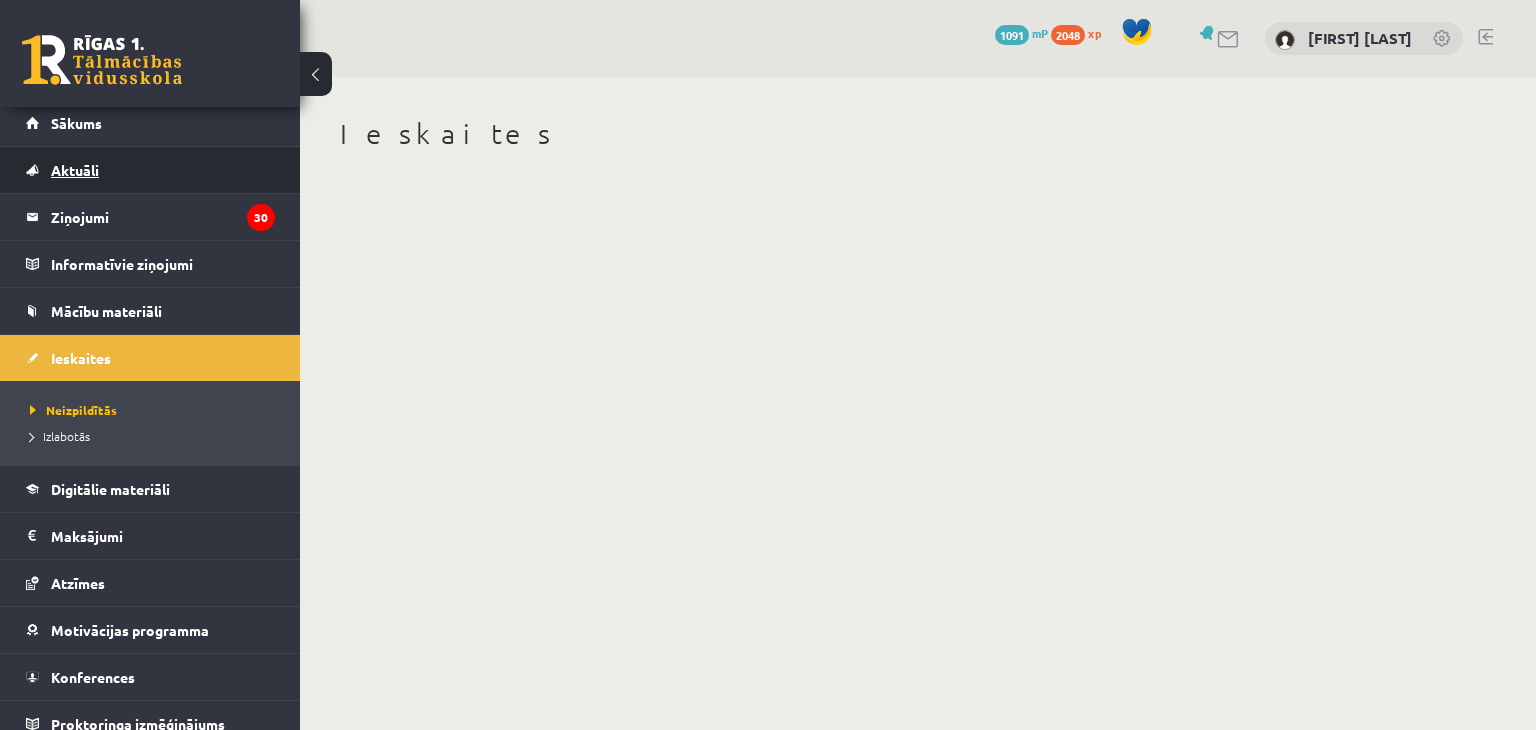 scroll, scrollTop: 0, scrollLeft: 0, axis: both 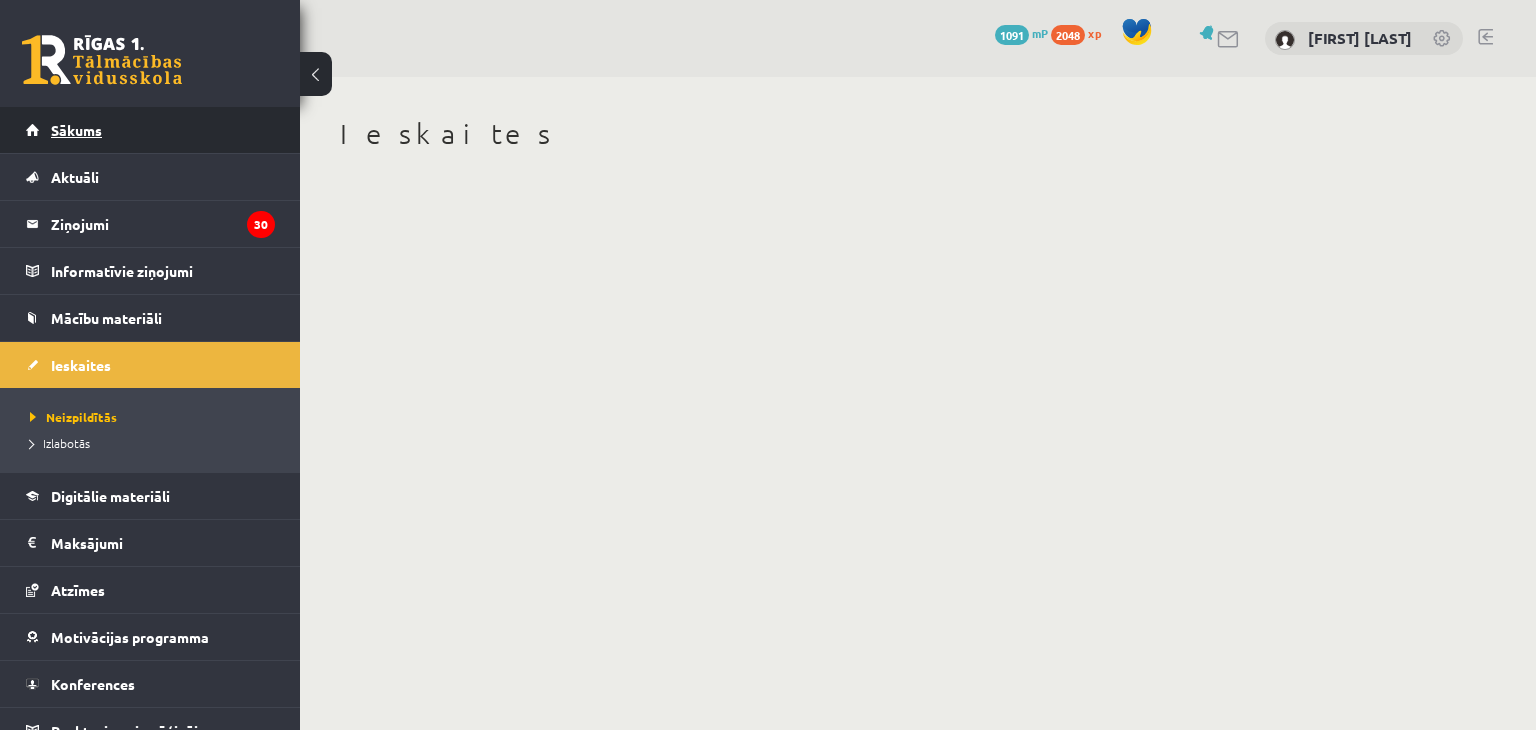 click on "Sākums" at bounding box center [76, 130] 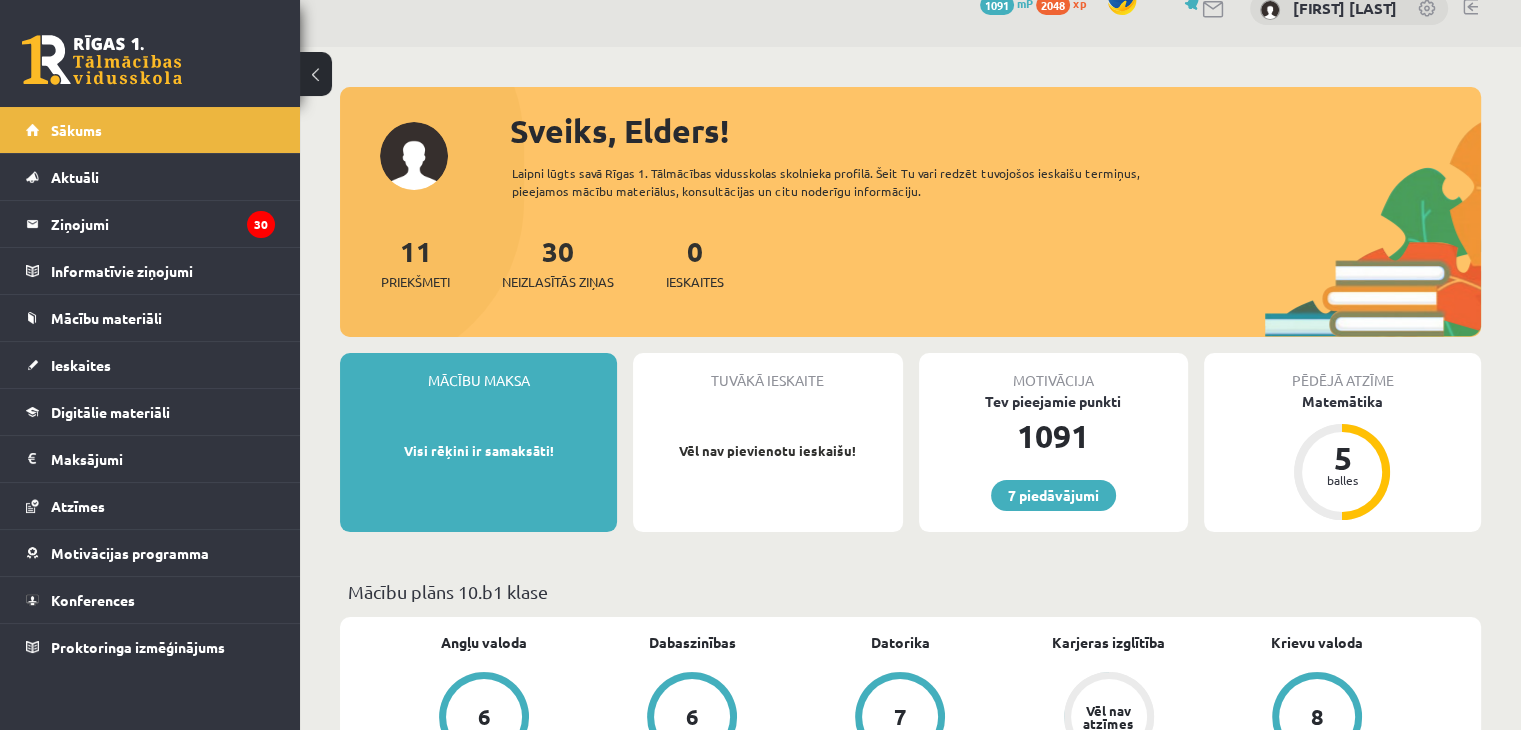 scroll, scrollTop: 0, scrollLeft: 0, axis: both 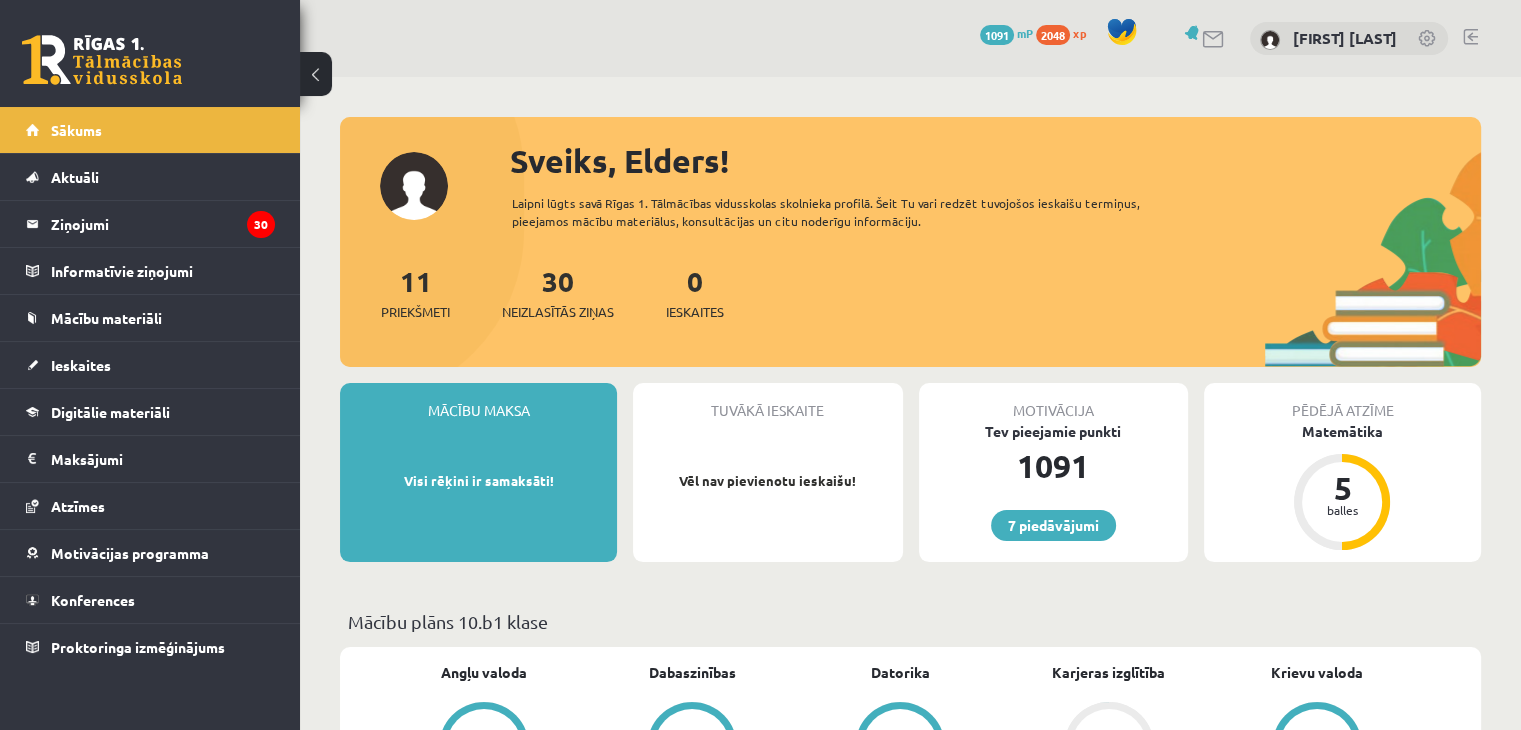 click on "7
Dāvanas
1091
mP
2048
xp" at bounding box center (150, 53) 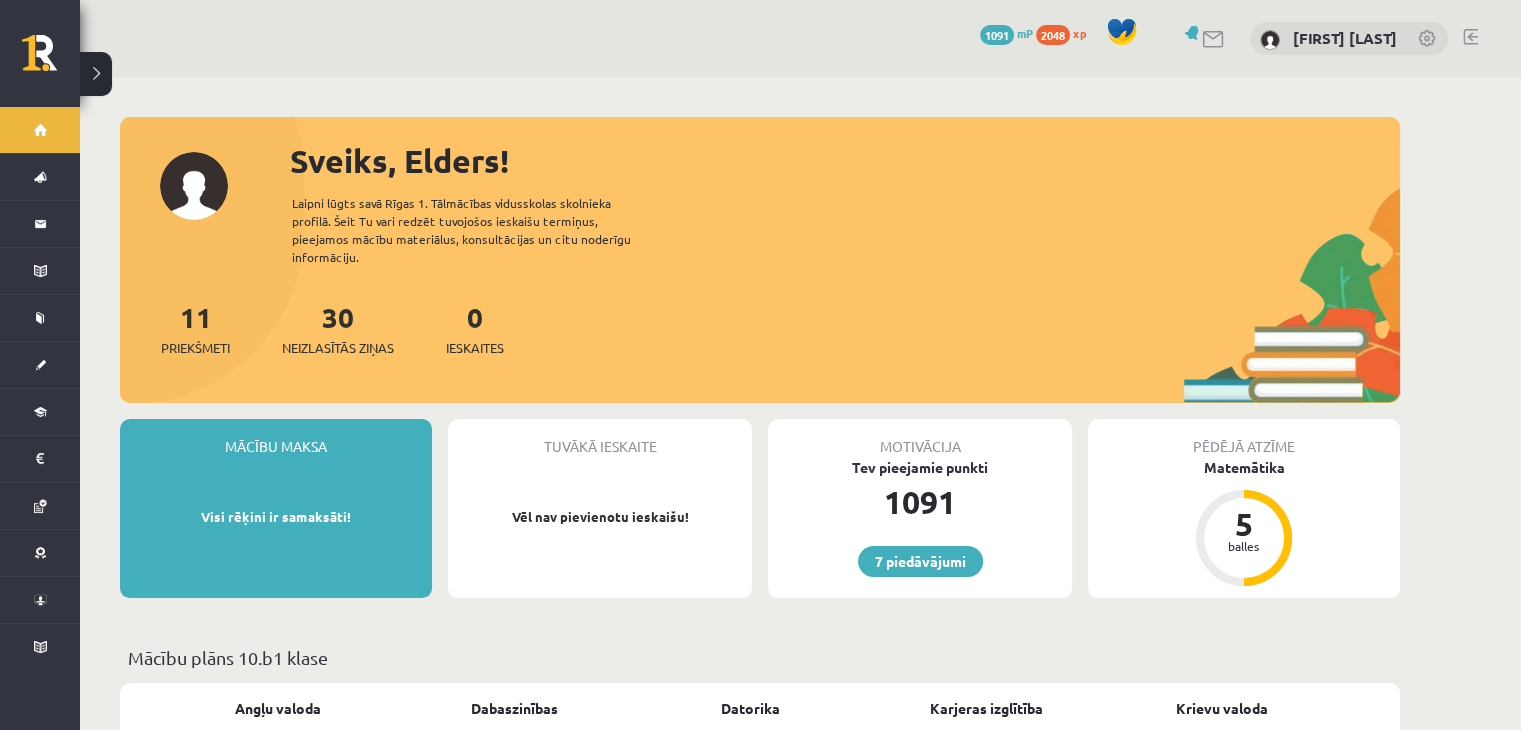 click at bounding box center (96, 74) 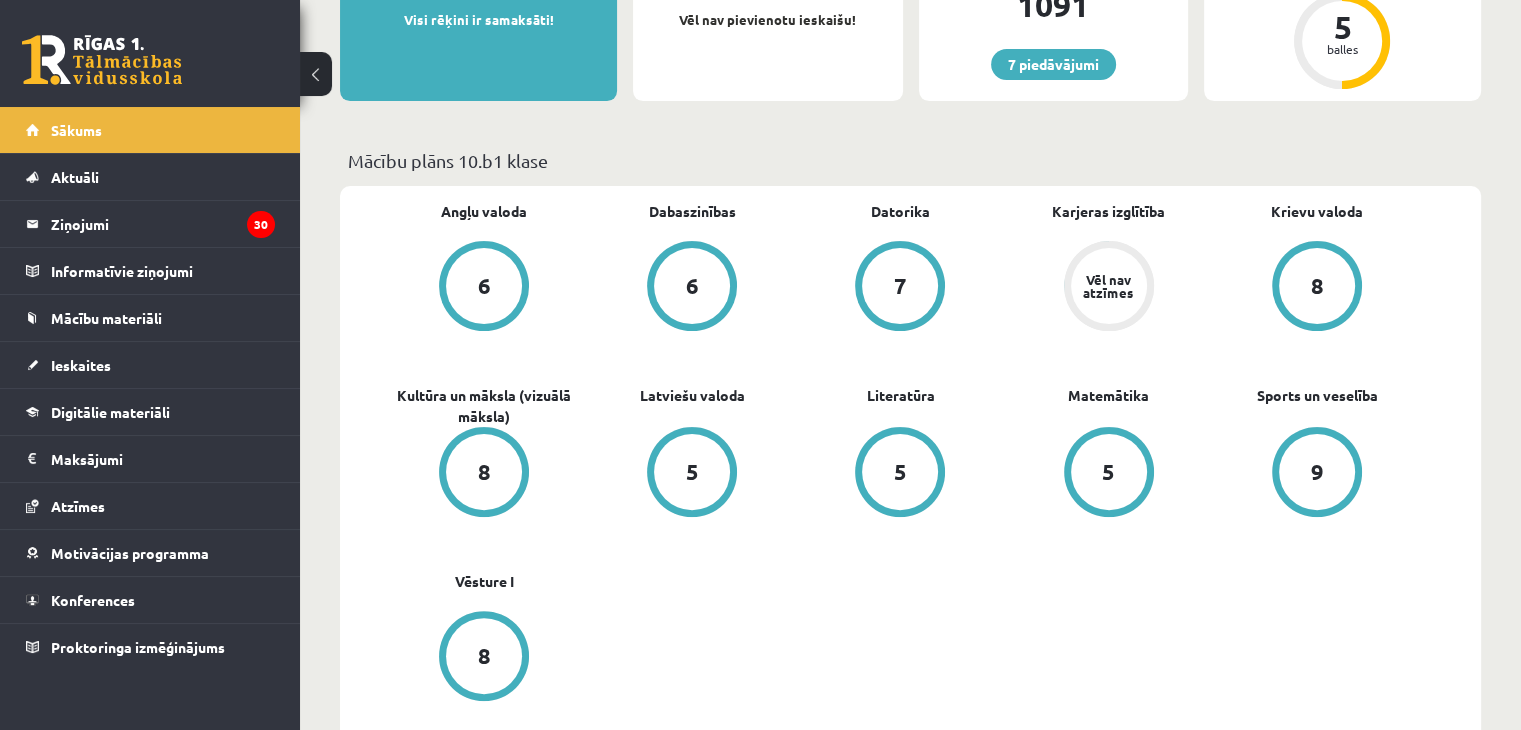 scroll, scrollTop: 0, scrollLeft: 0, axis: both 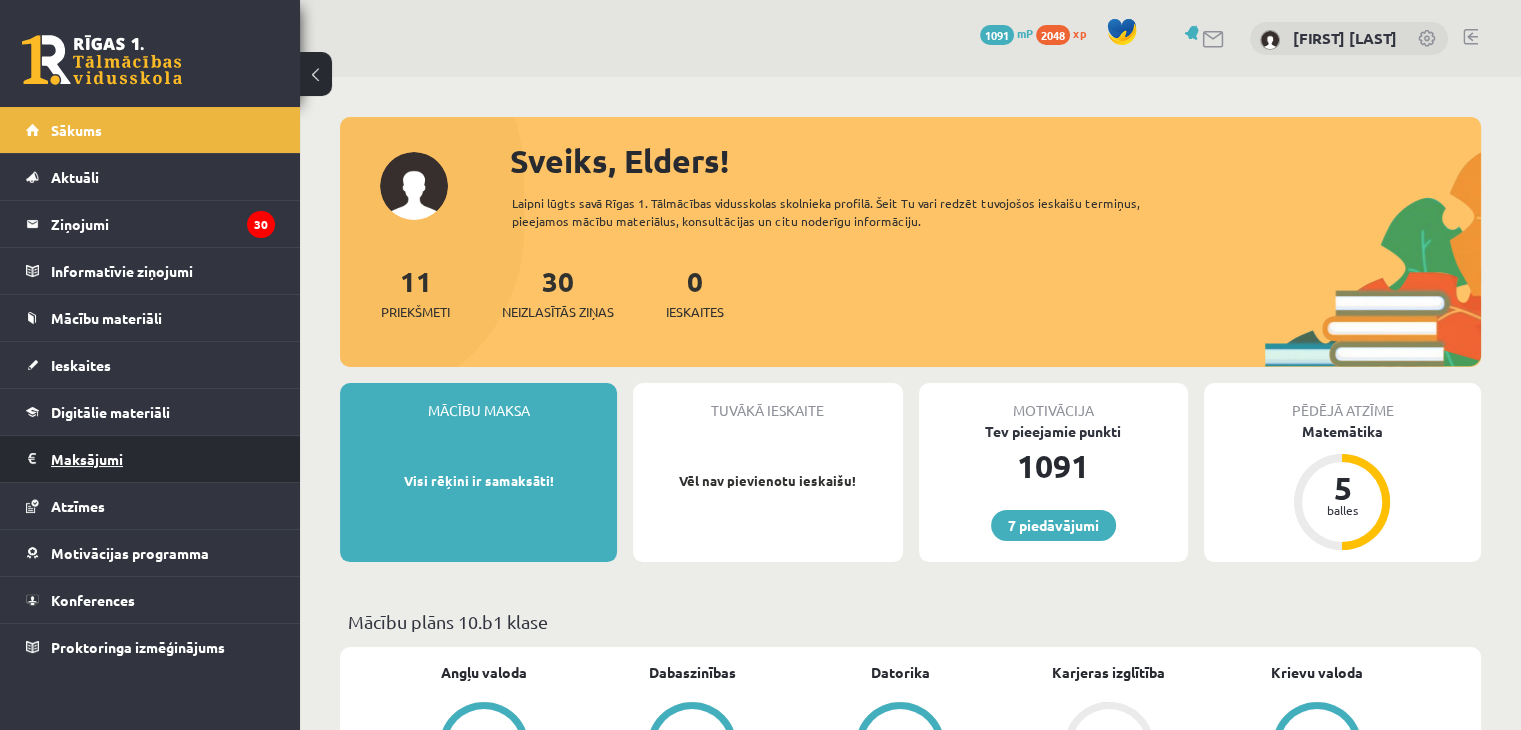 click on "Maksājumi
0" at bounding box center [163, 459] 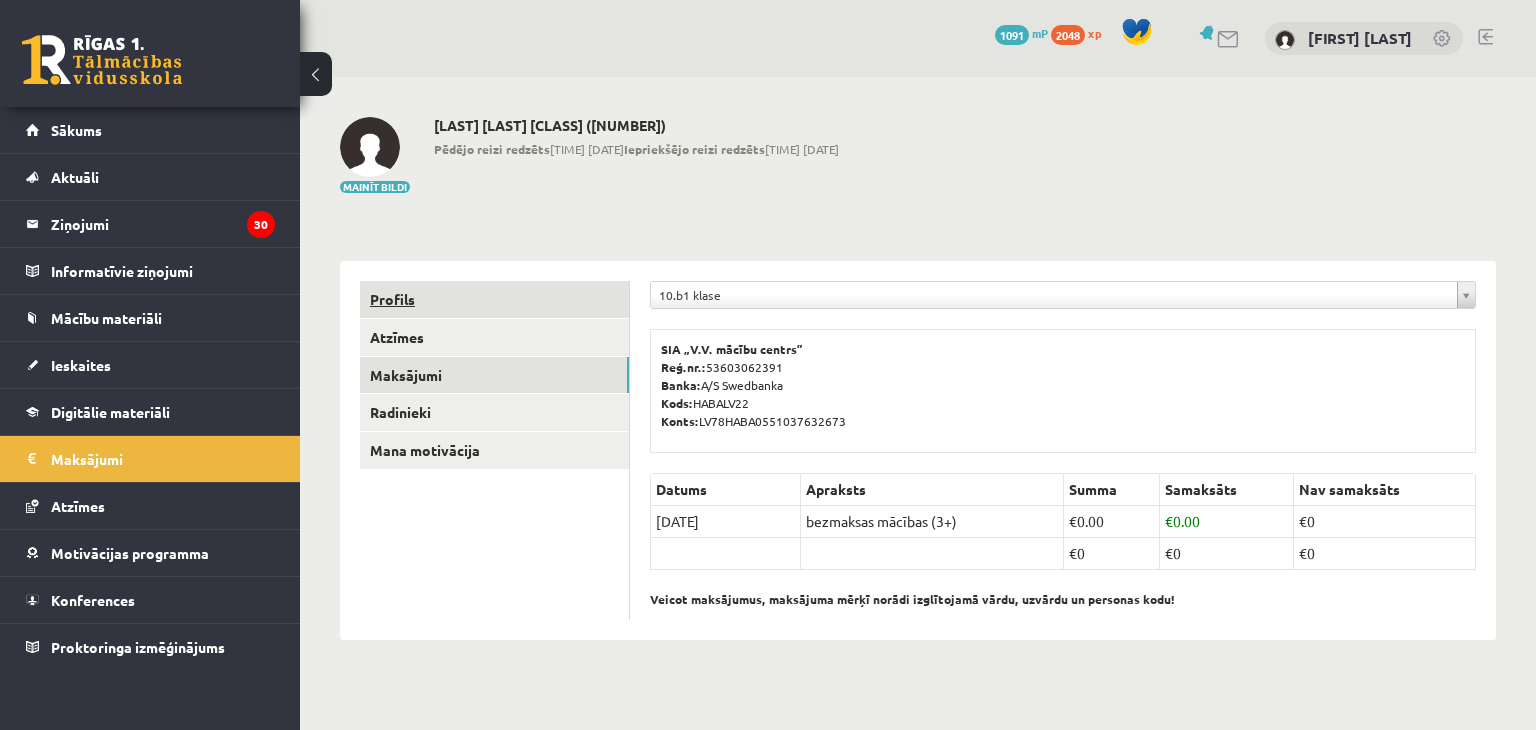 click on "Profils" at bounding box center [494, 299] 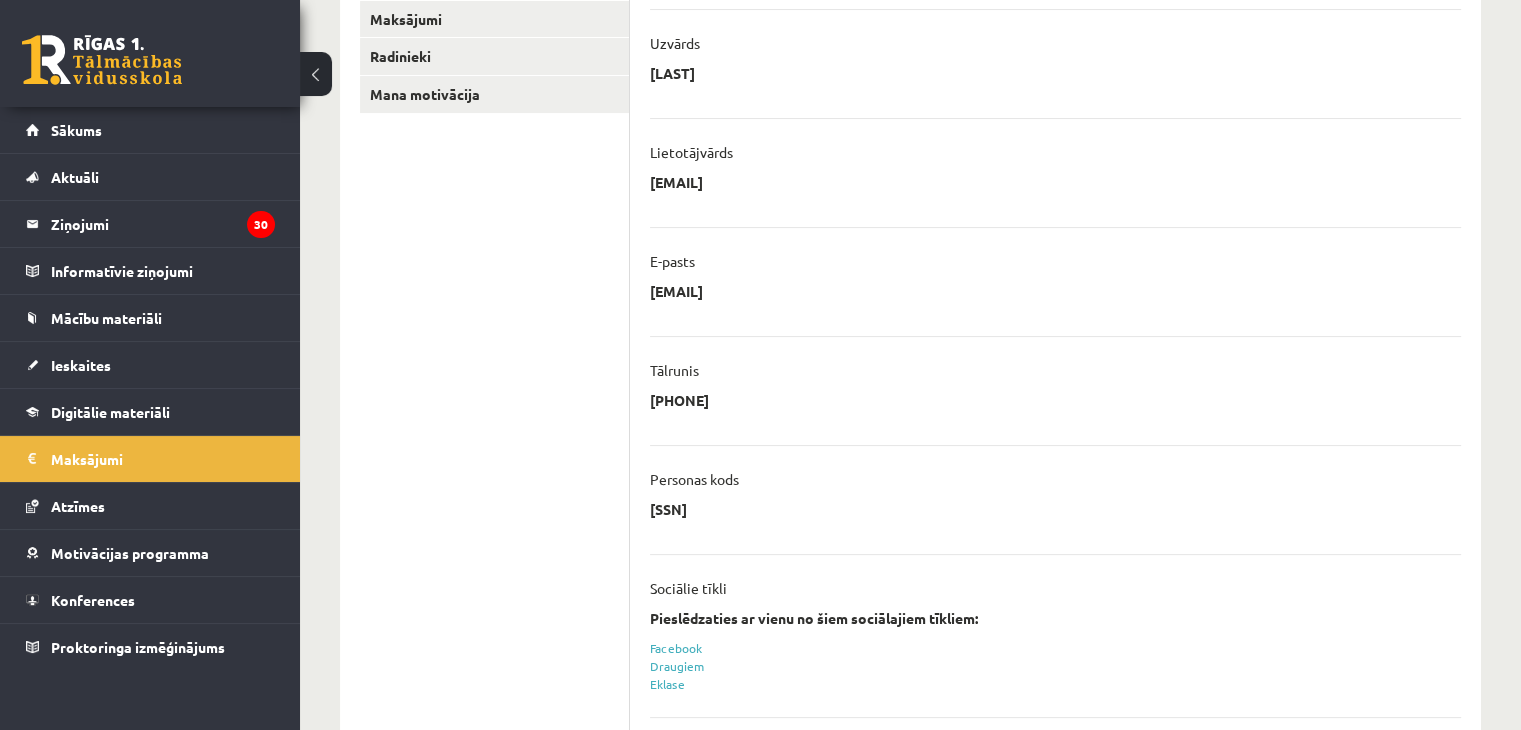 scroll, scrollTop: 475, scrollLeft: 0, axis: vertical 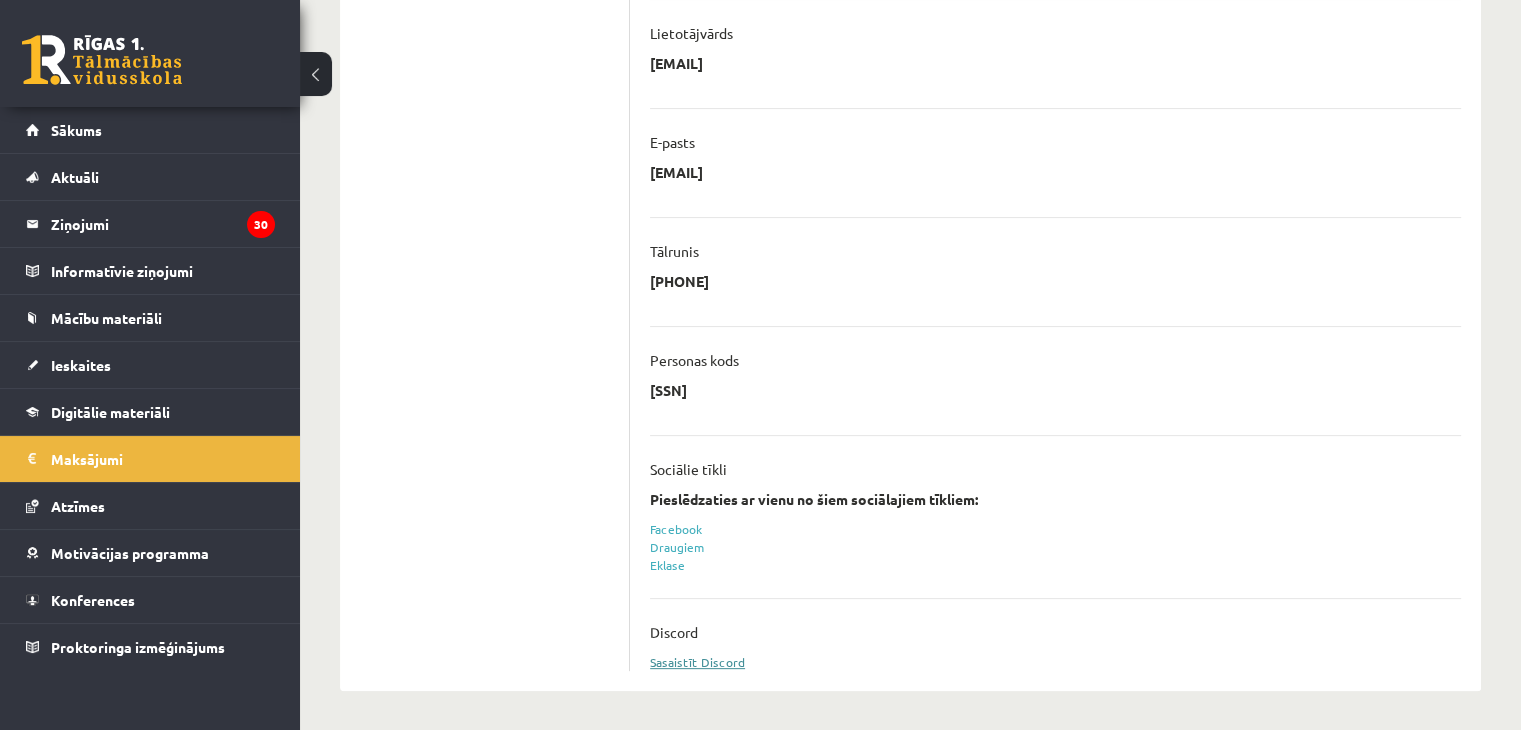 click on "Sasaistīt Discord" at bounding box center [697, 662] 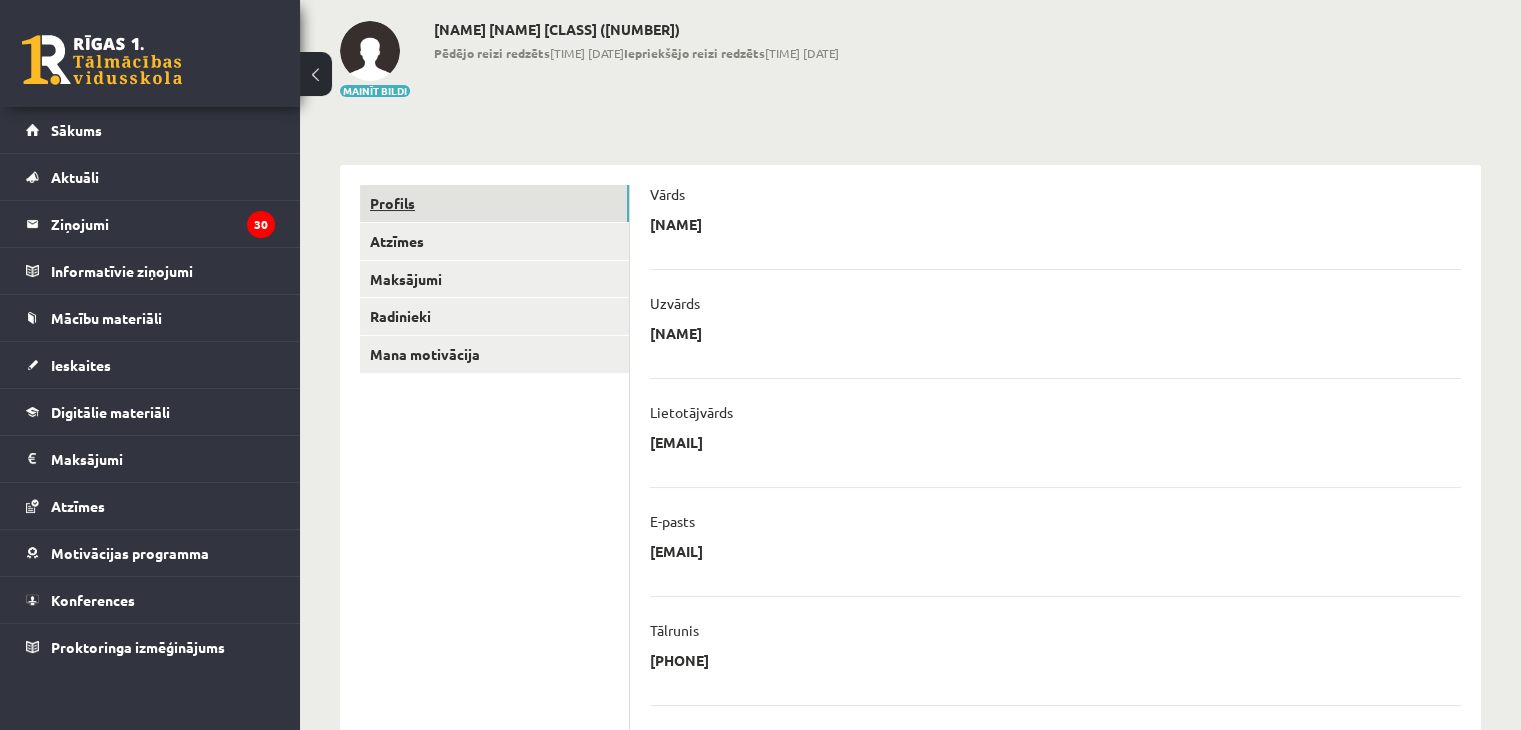 scroll, scrollTop: 0, scrollLeft: 0, axis: both 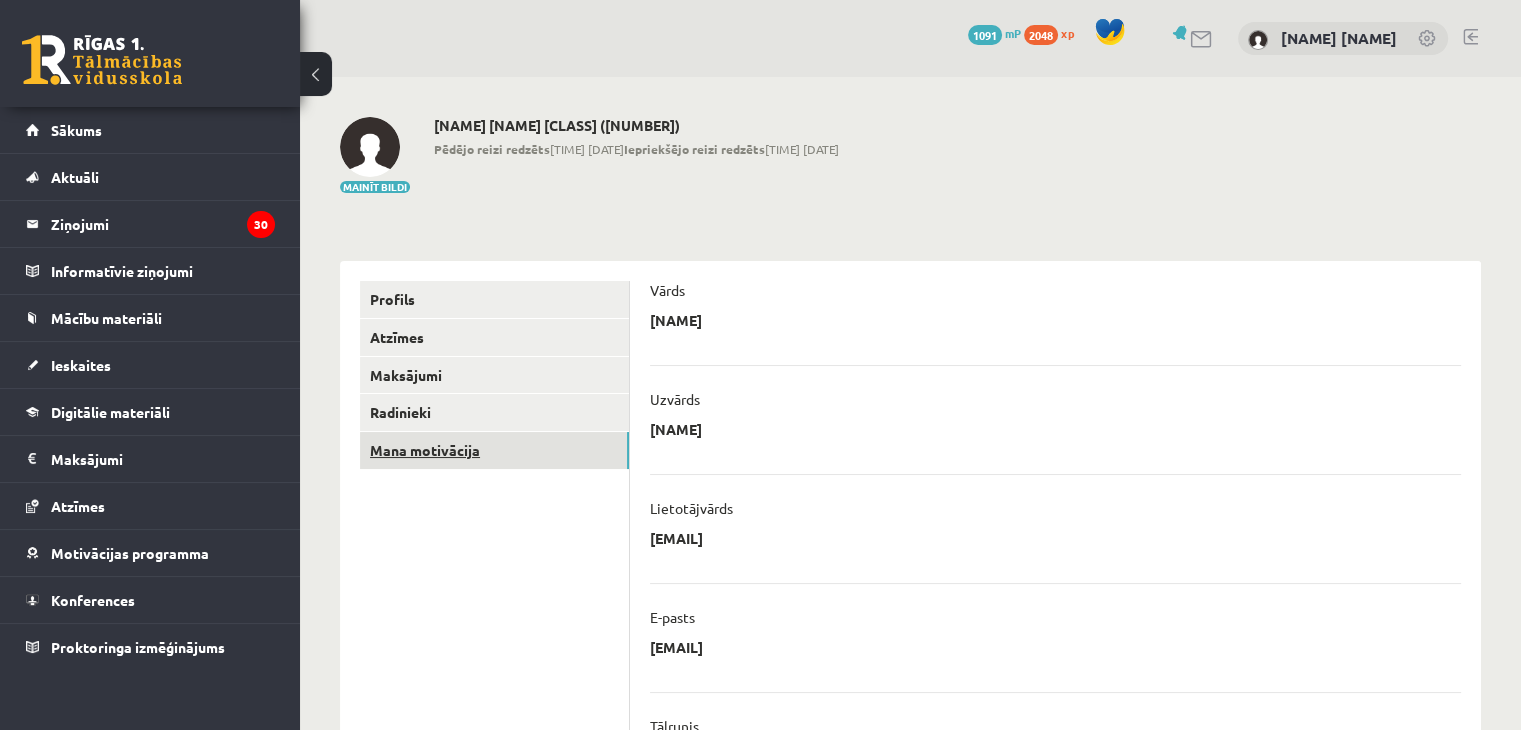 click on "Mana motivācija" at bounding box center (494, 450) 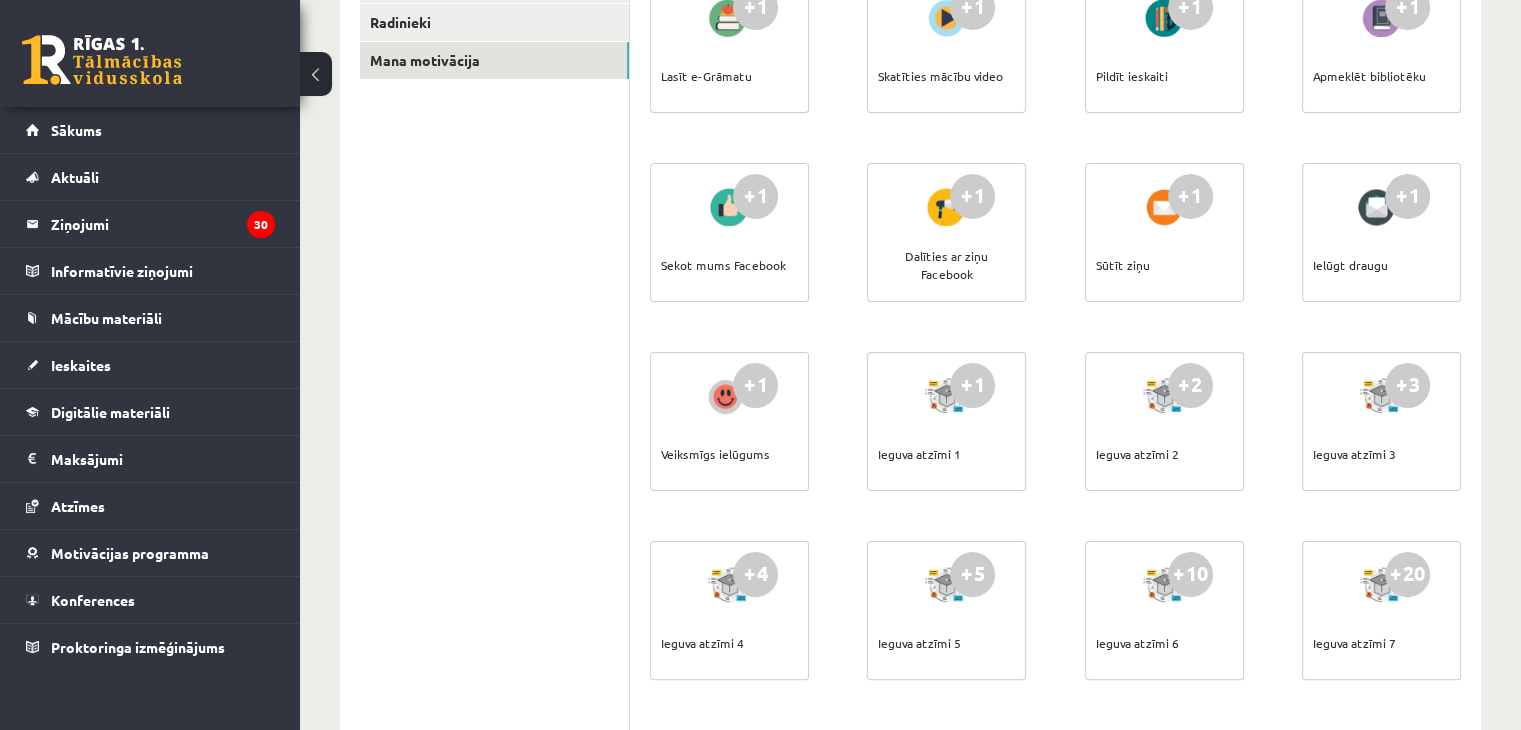 scroll, scrollTop: 400, scrollLeft: 0, axis: vertical 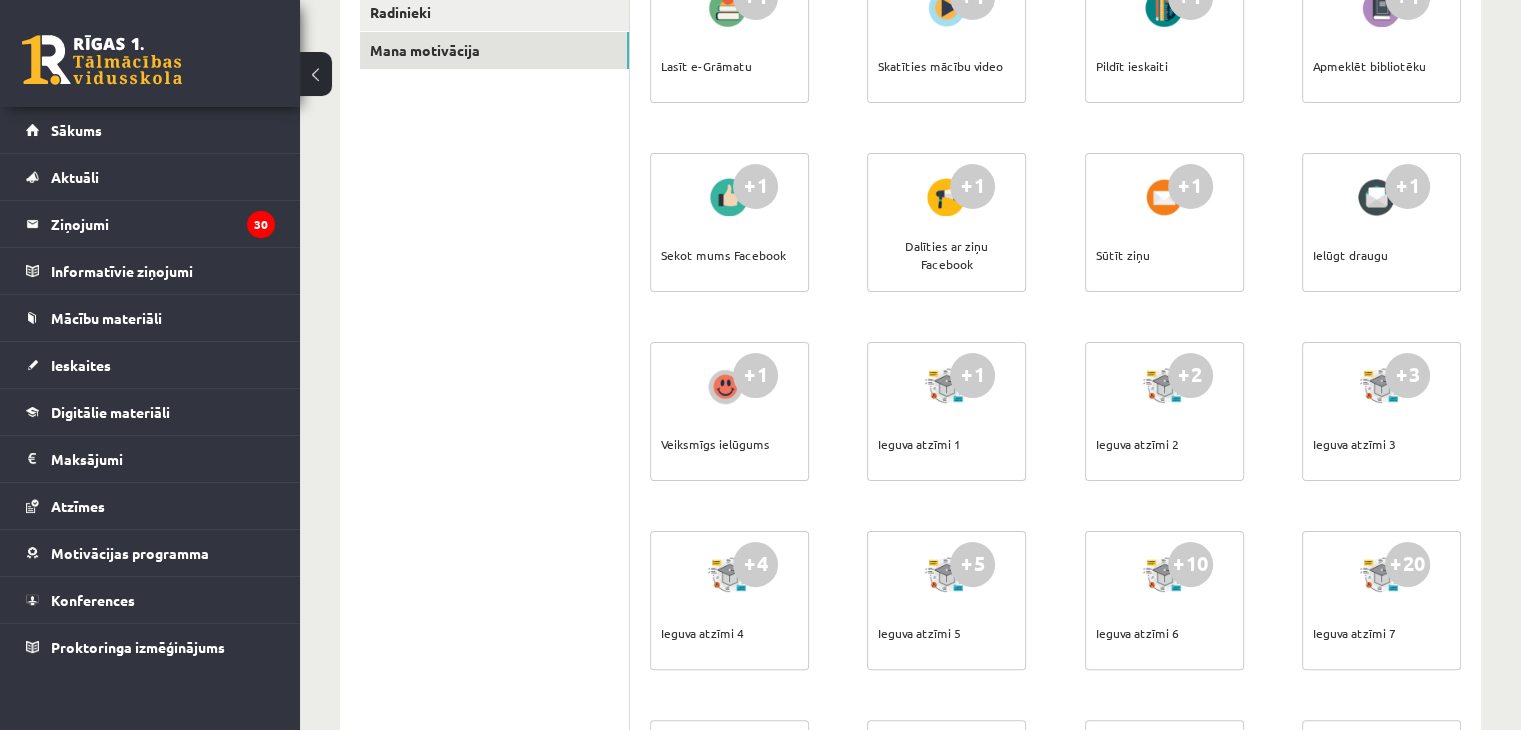 click on "+1" at bounding box center (755, -3) 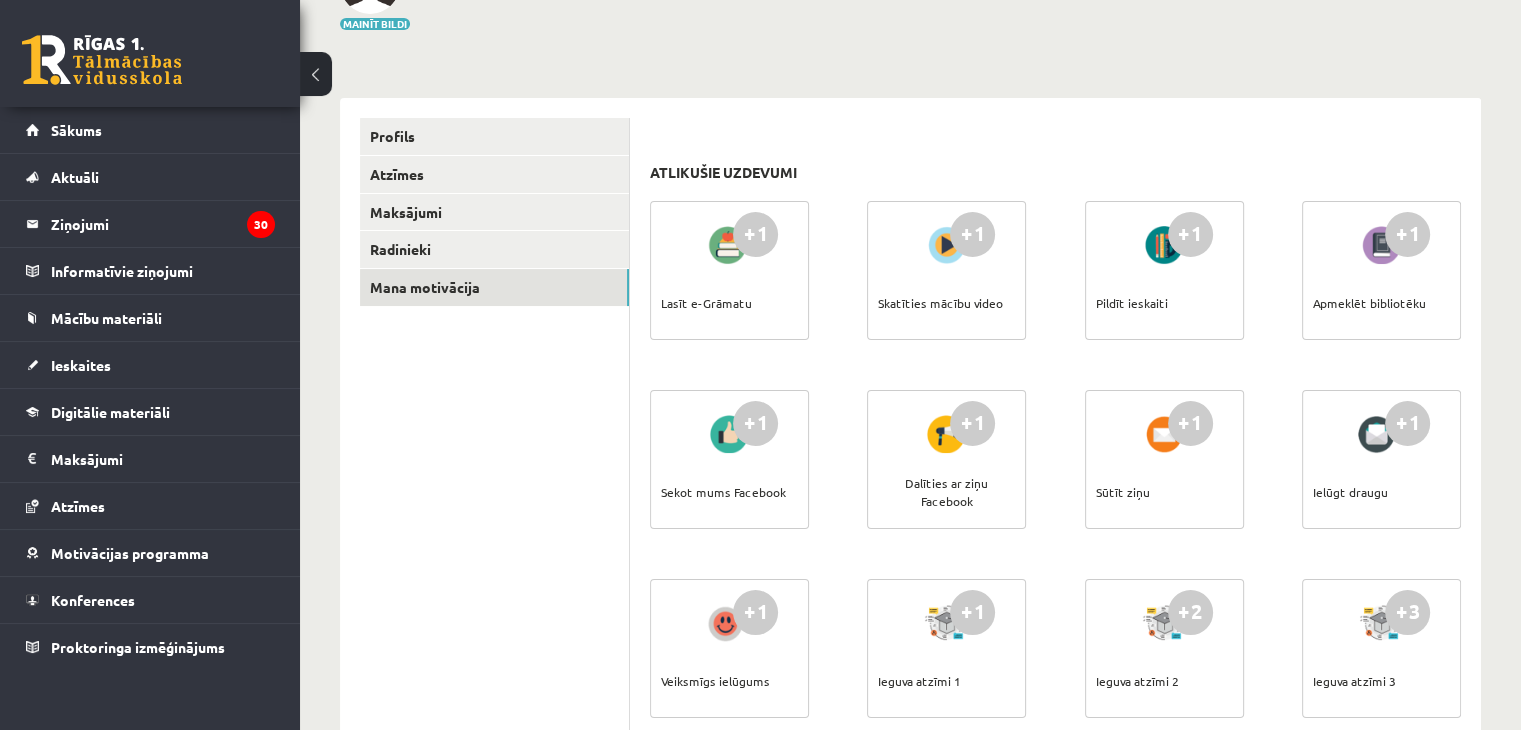 scroll, scrollTop: 100, scrollLeft: 0, axis: vertical 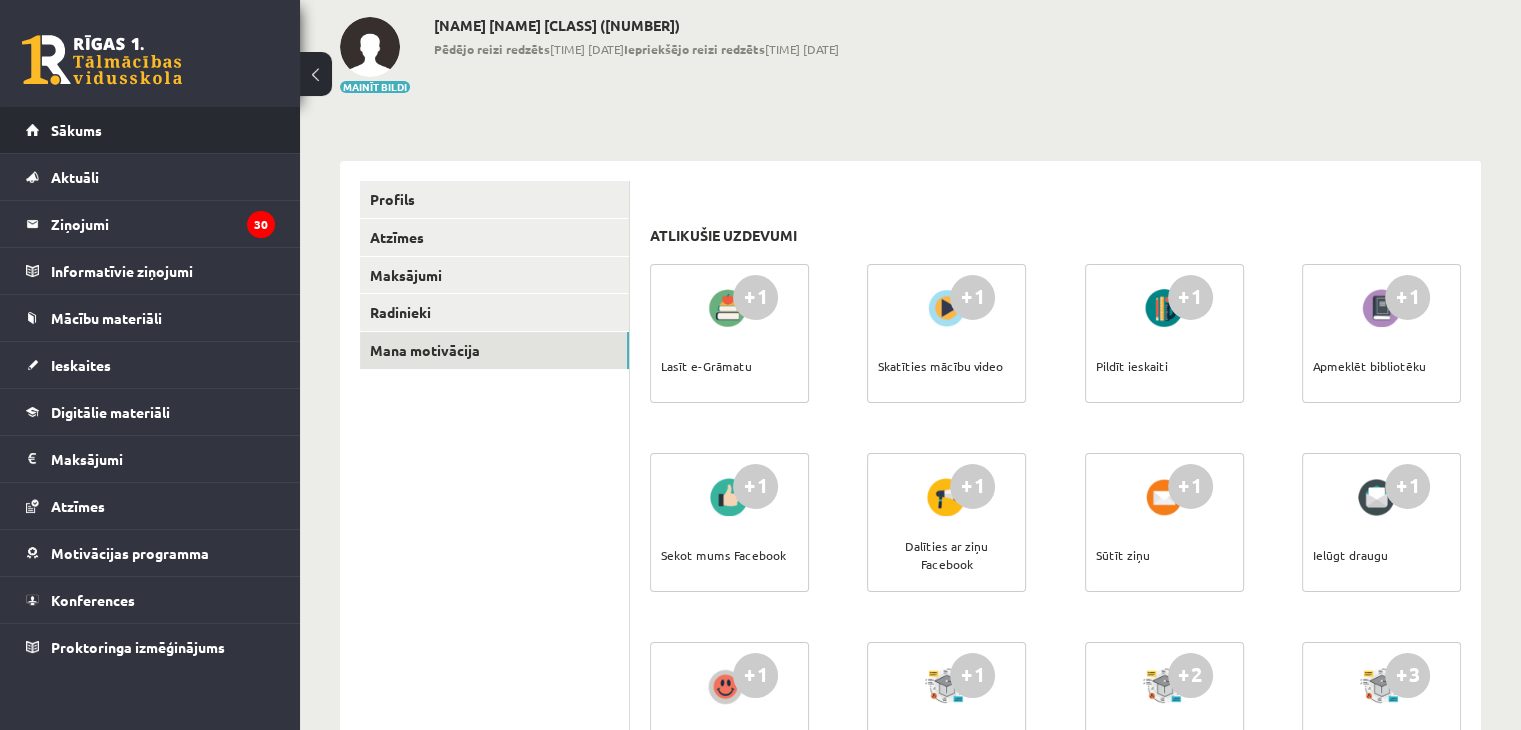 click on "Sākums" at bounding box center (150, 130) 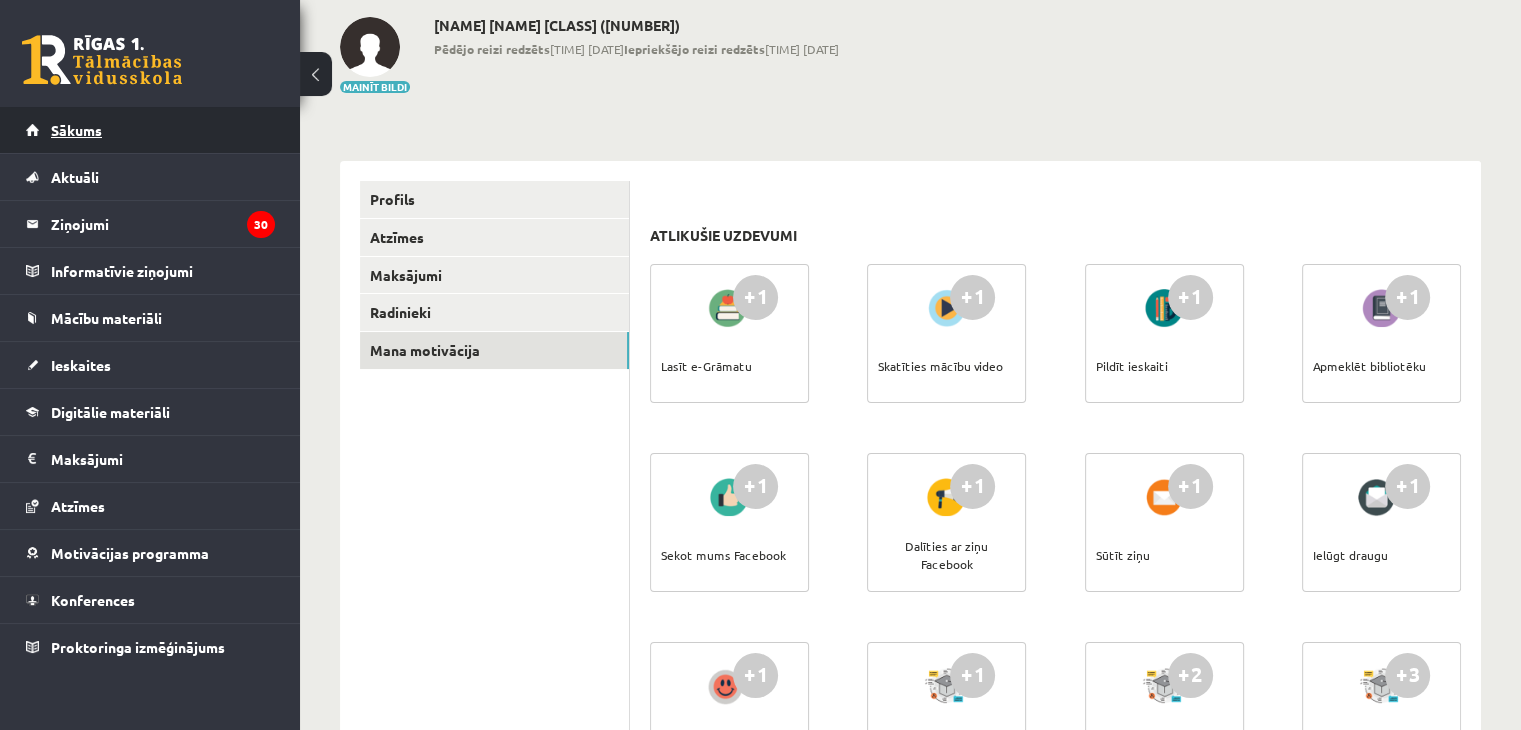click on "Sākums" at bounding box center (150, 130) 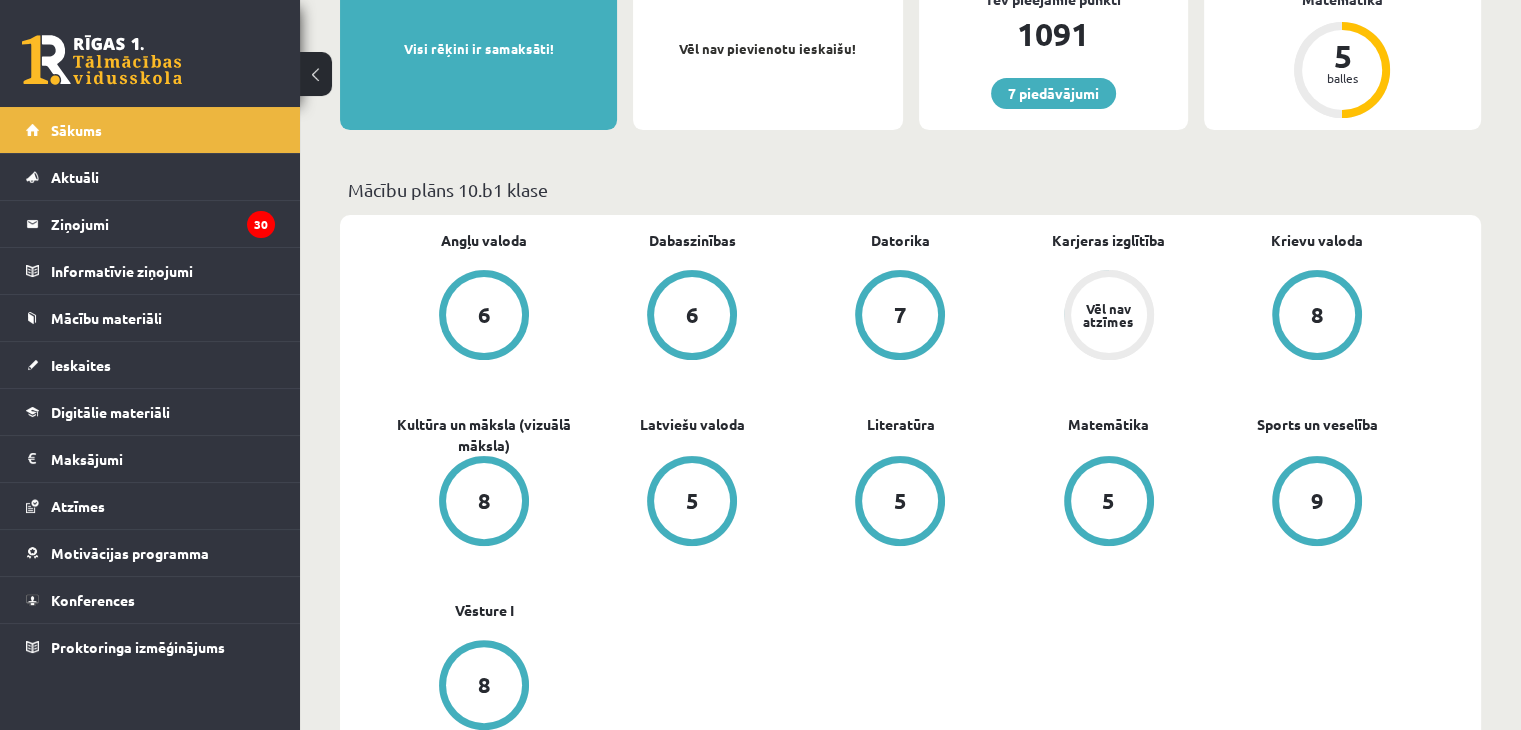 scroll, scrollTop: 600, scrollLeft: 0, axis: vertical 